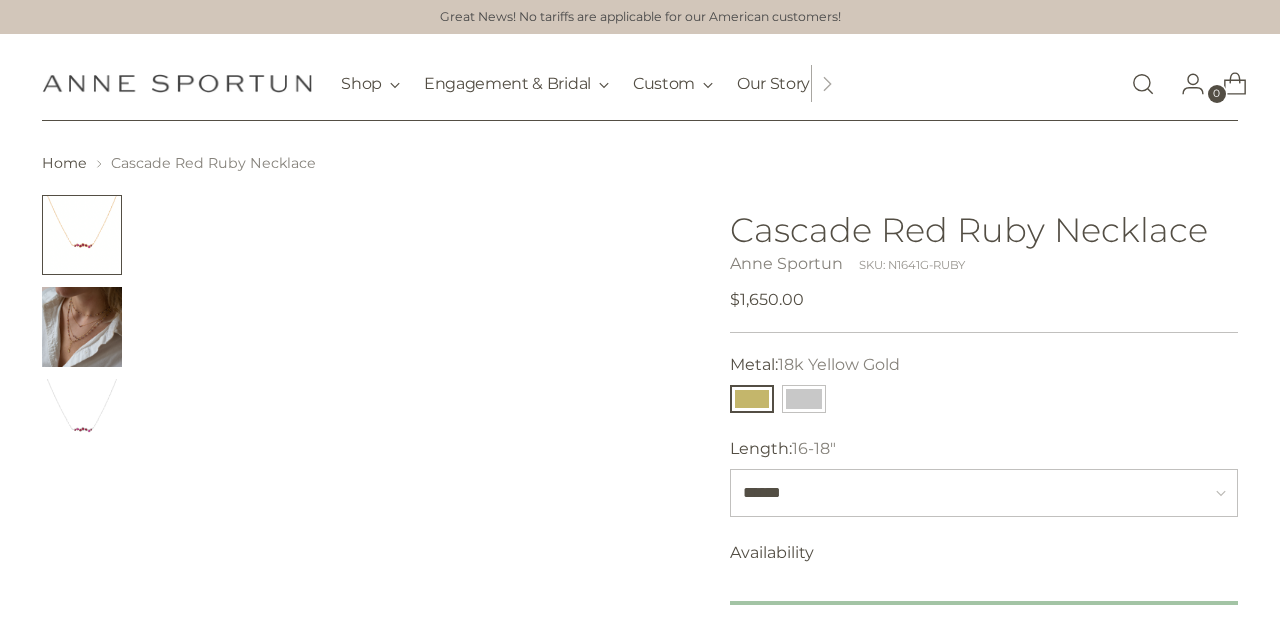scroll, scrollTop: 0, scrollLeft: 0, axis: both 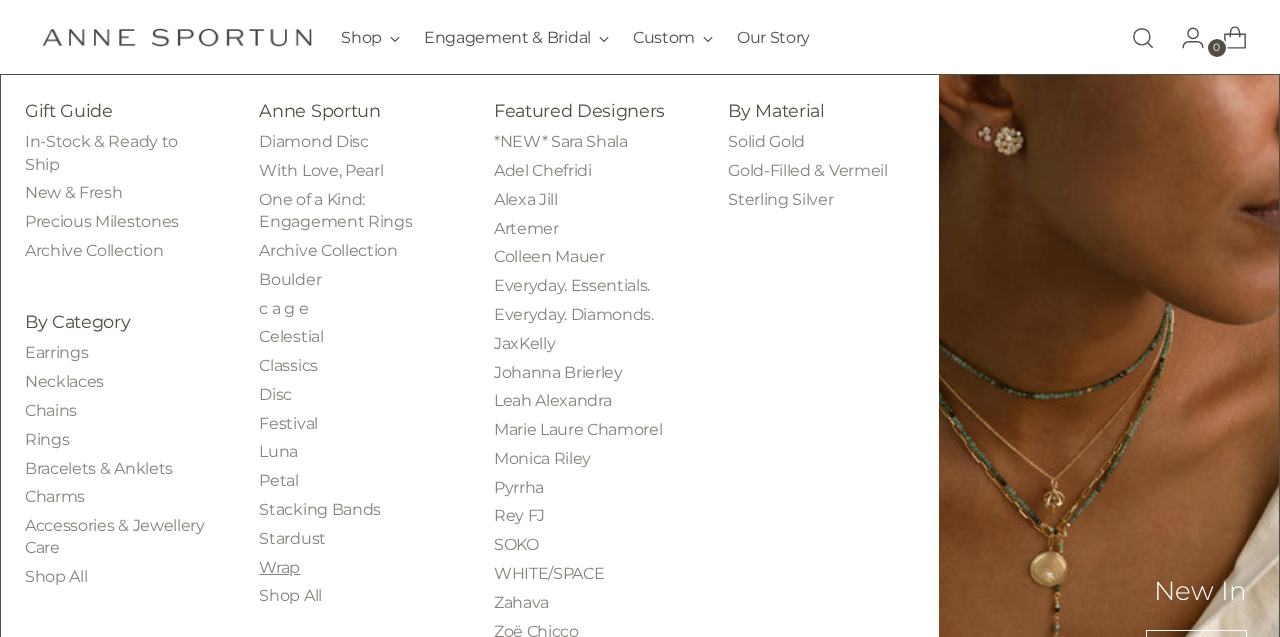 click on "Wrap" at bounding box center (279, 567) 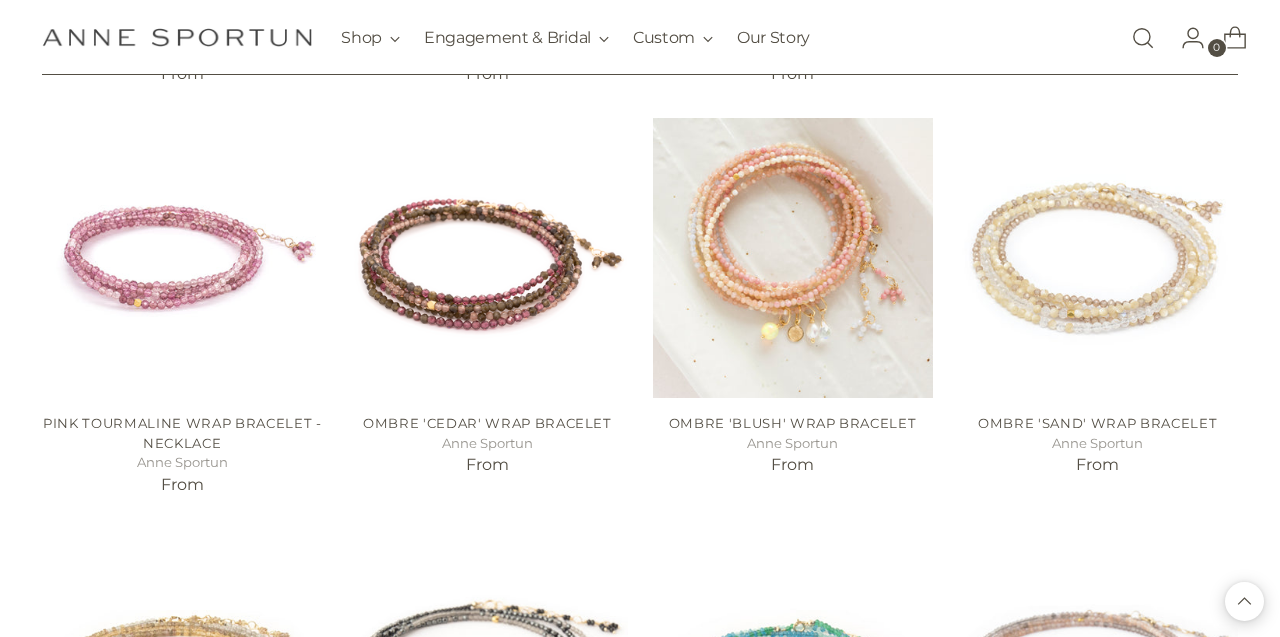 scroll, scrollTop: 1188, scrollLeft: 0, axis: vertical 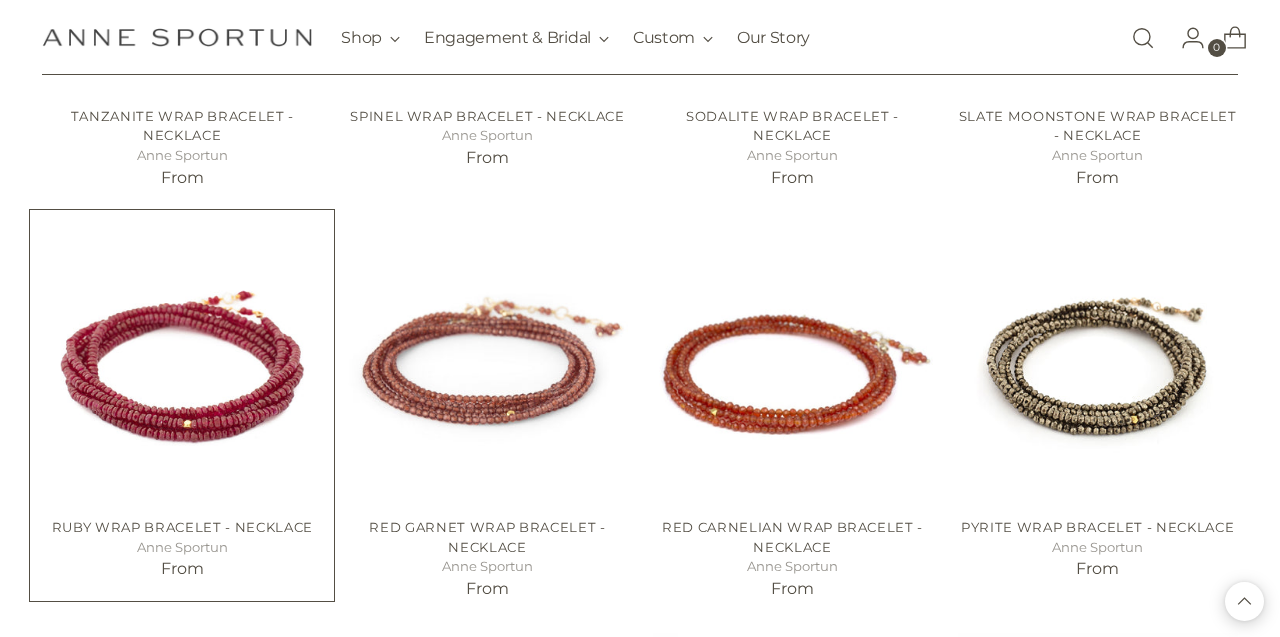 click at bounding box center (0, 0) 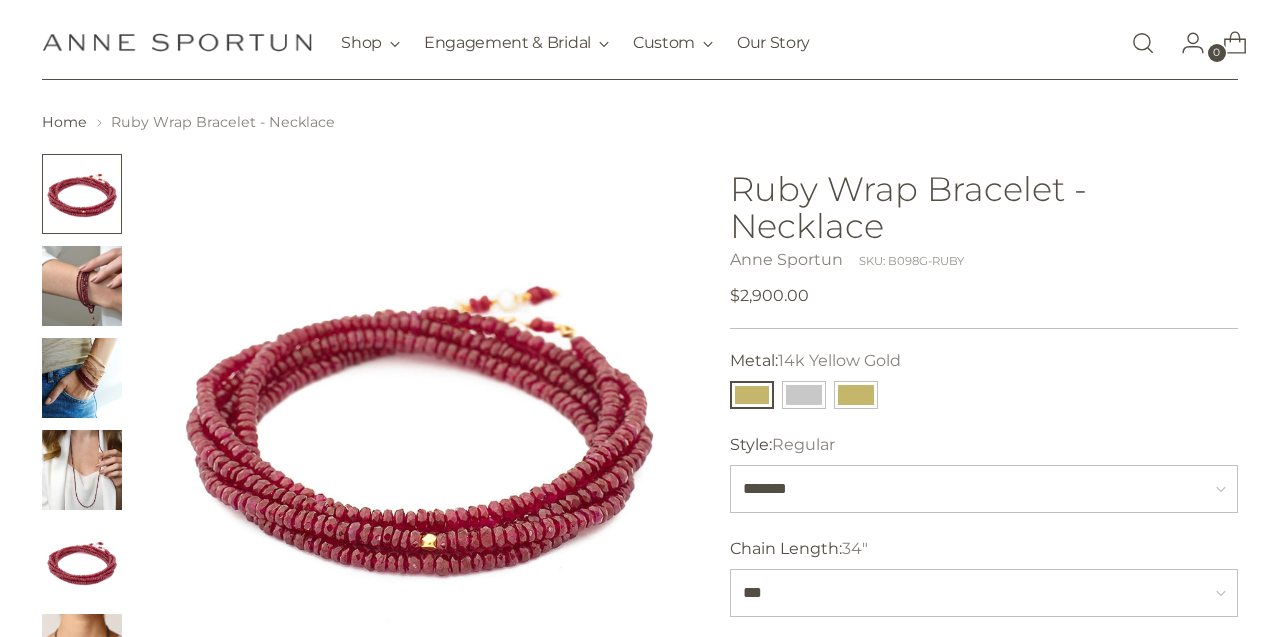 scroll, scrollTop: 44, scrollLeft: 0, axis: vertical 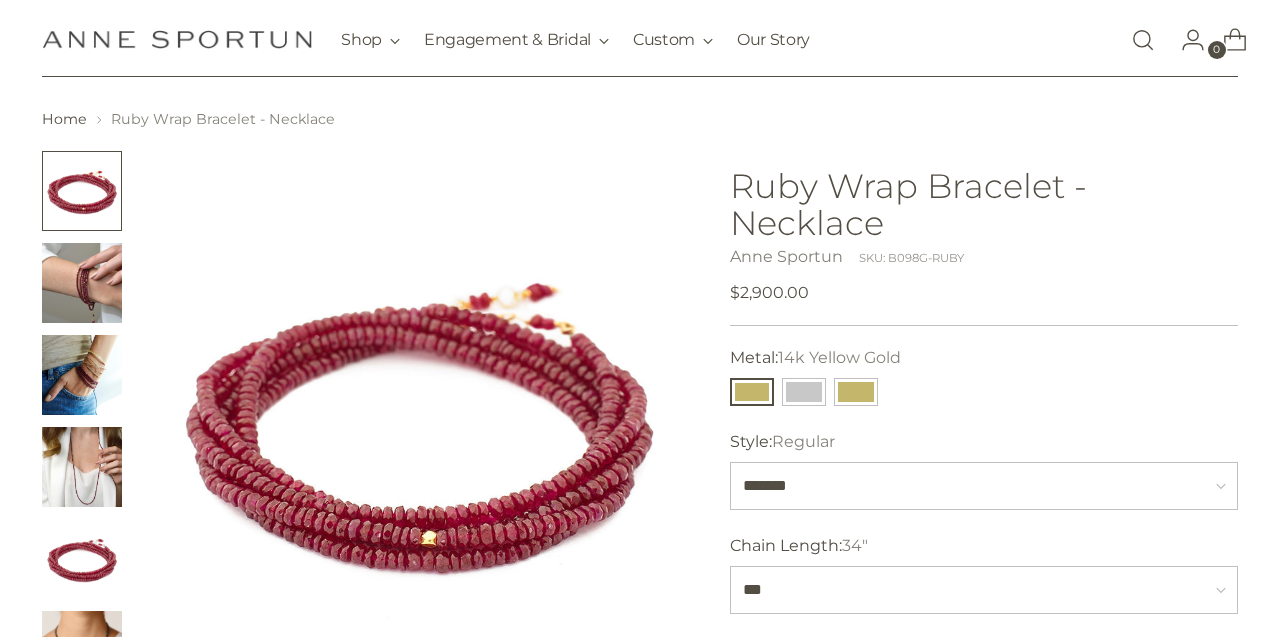 click at bounding box center [82, 375] 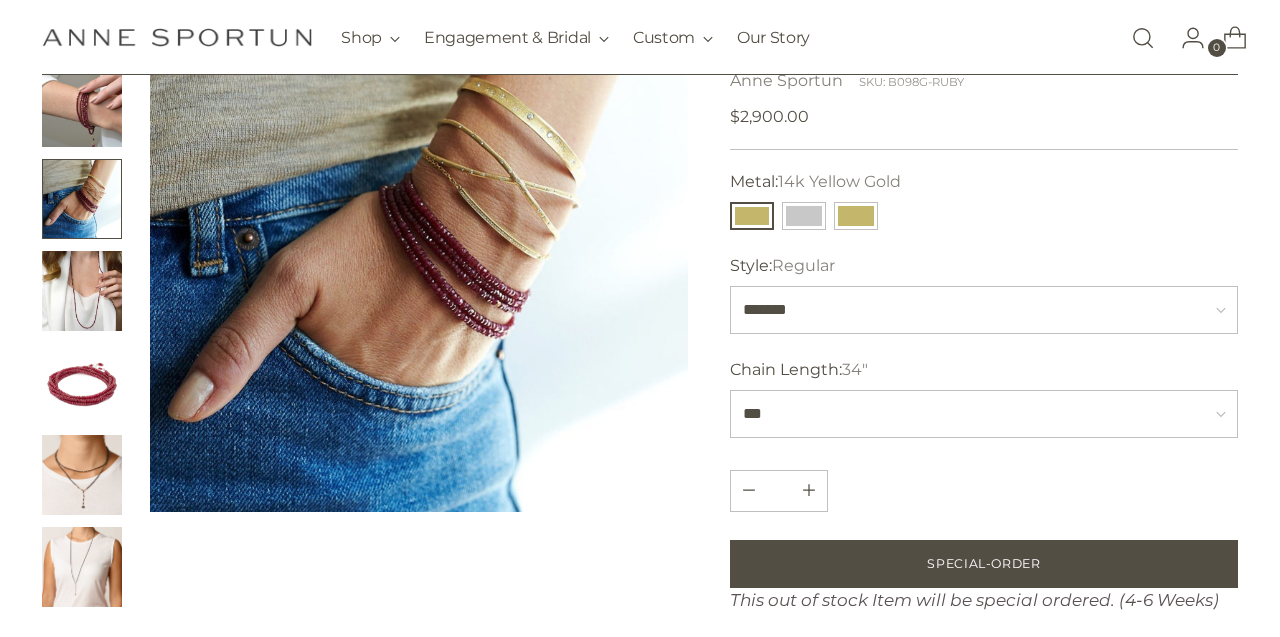 scroll, scrollTop: 247, scrollLeft: 0, axis: vertical 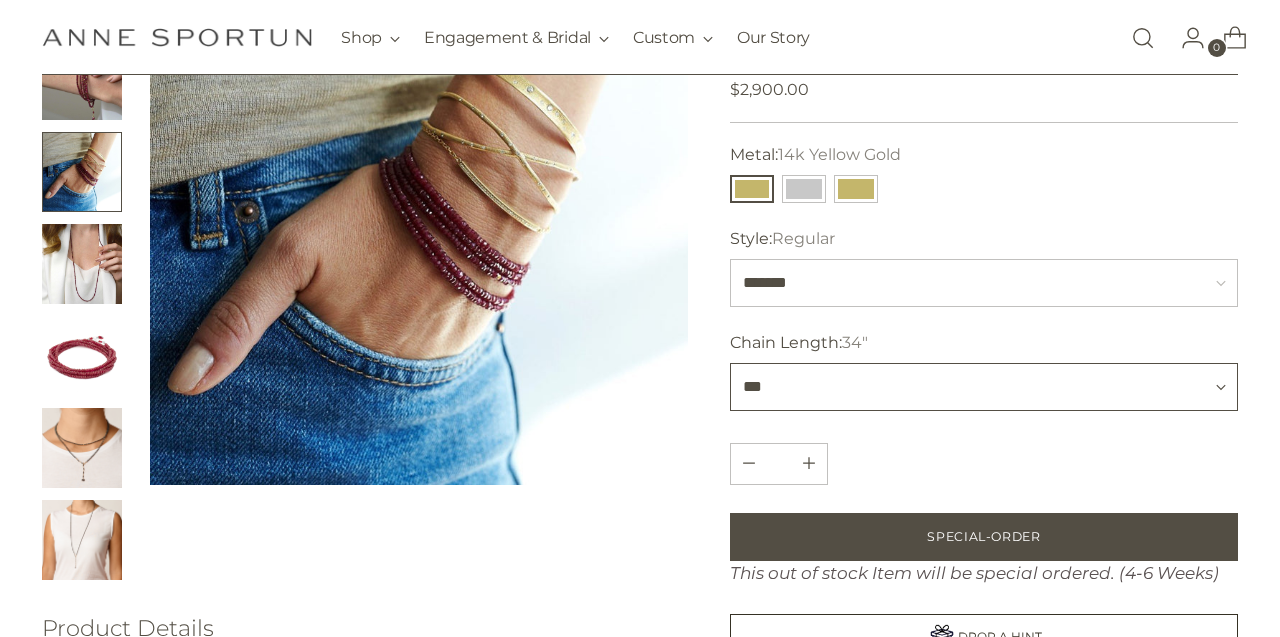 click on "*** *** ***" at bounding box center [983, 387] 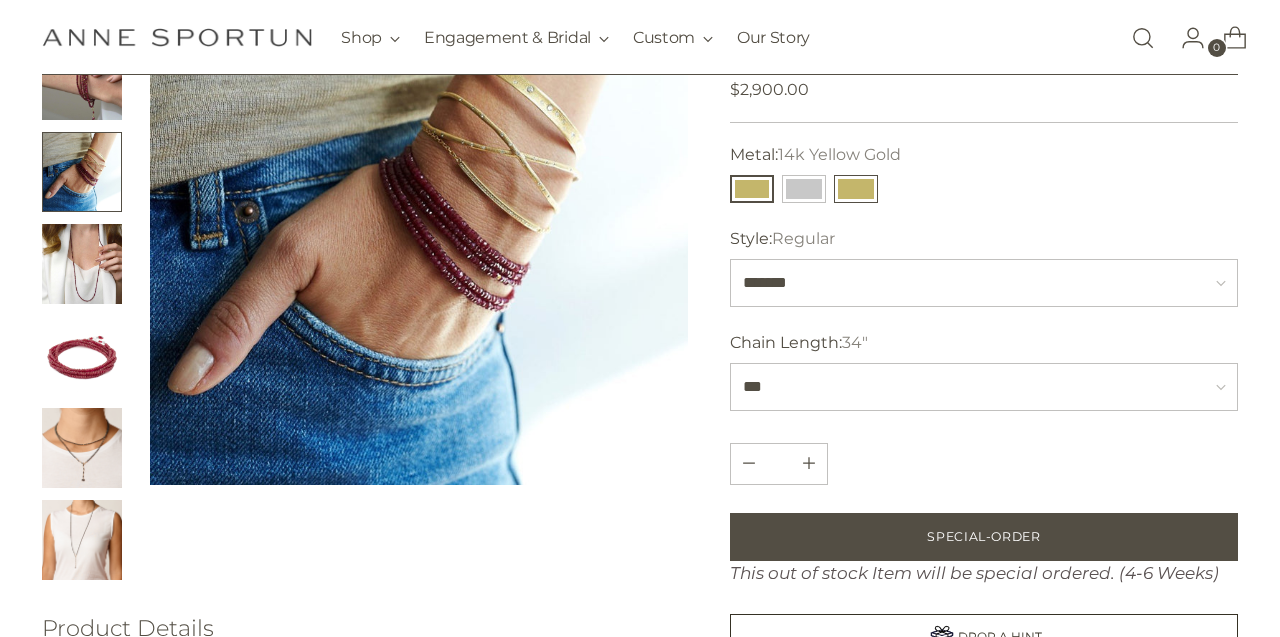 click at bounding box center (856, 189) 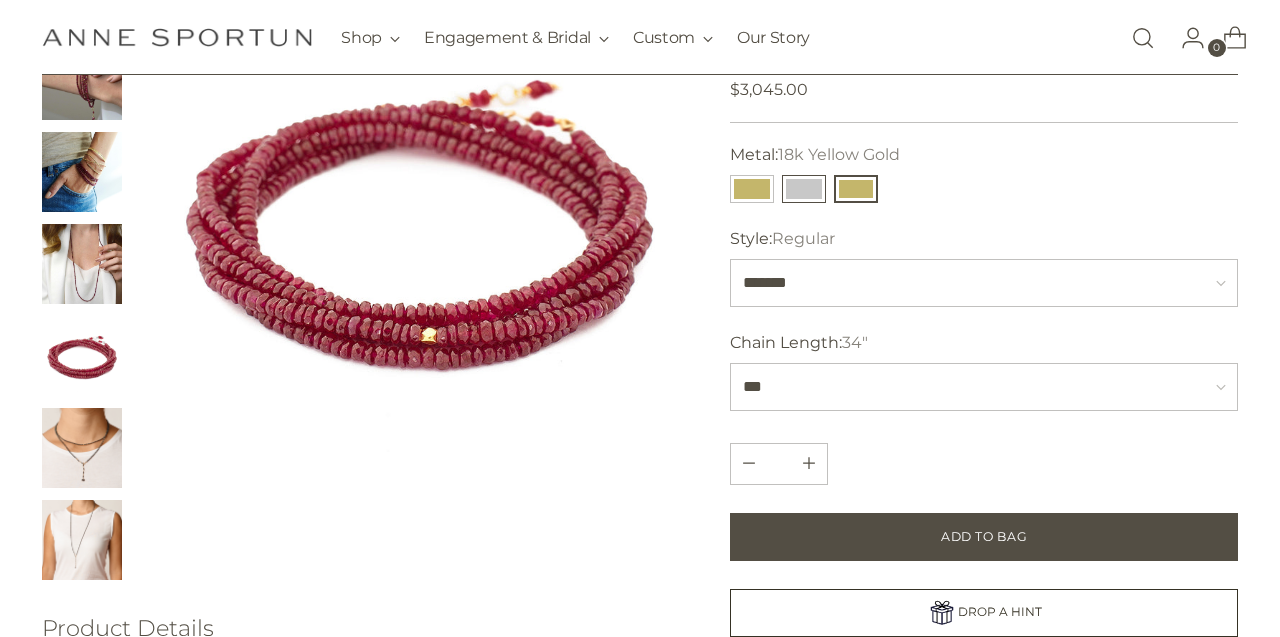click at bounding box center [804, 189] 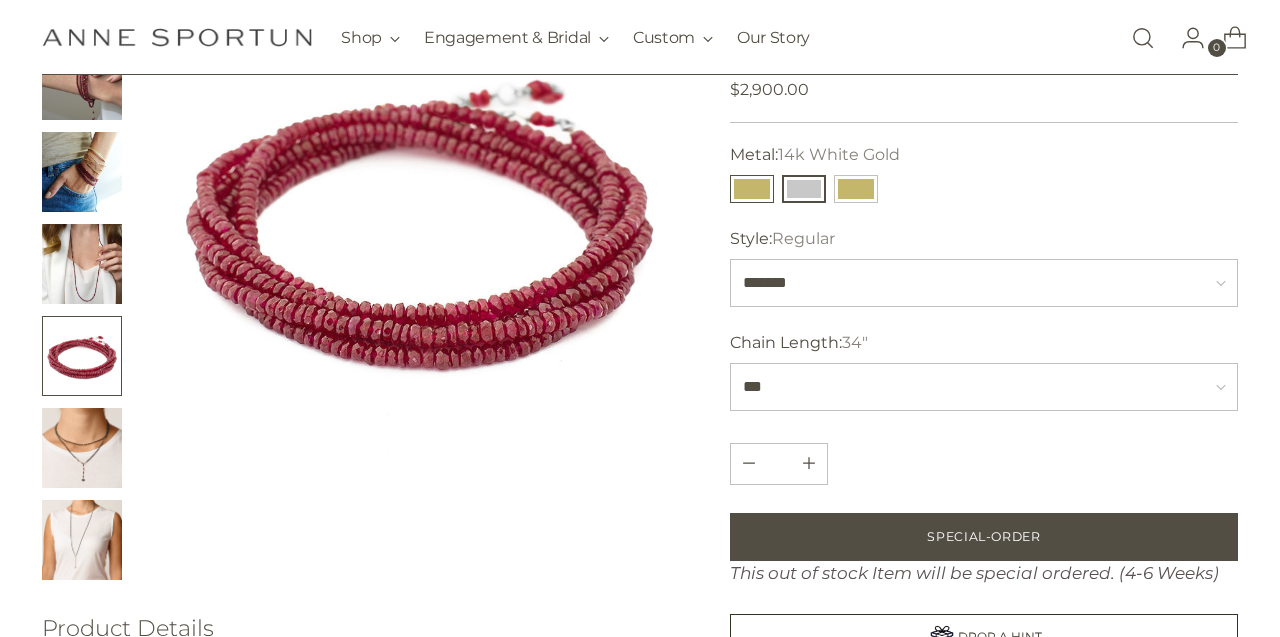click at bounding box center [752, 189] 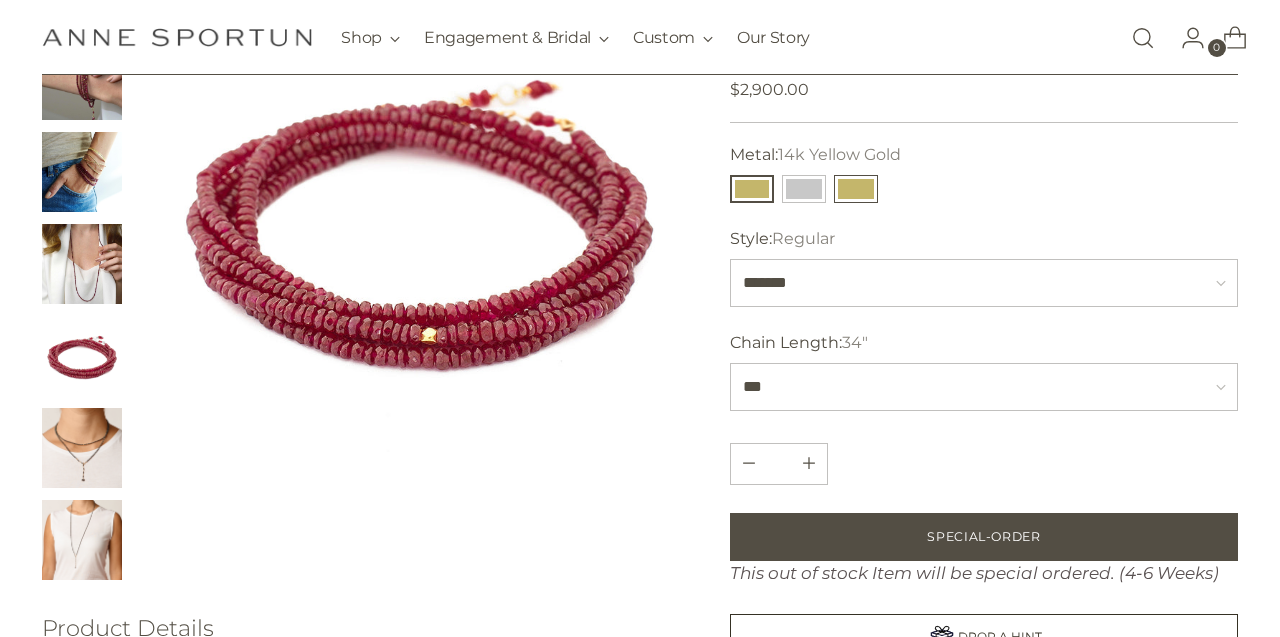 click at bounding box center [856, 189] 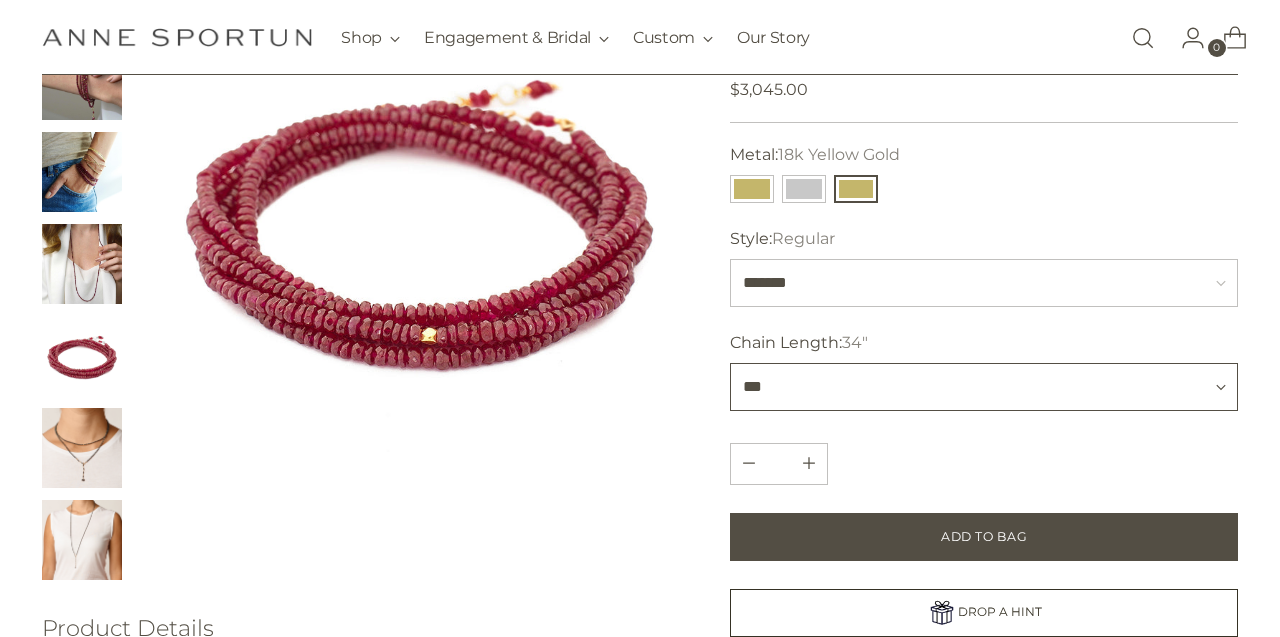 click on "*** *** ***" at bounding box center [983, 387] 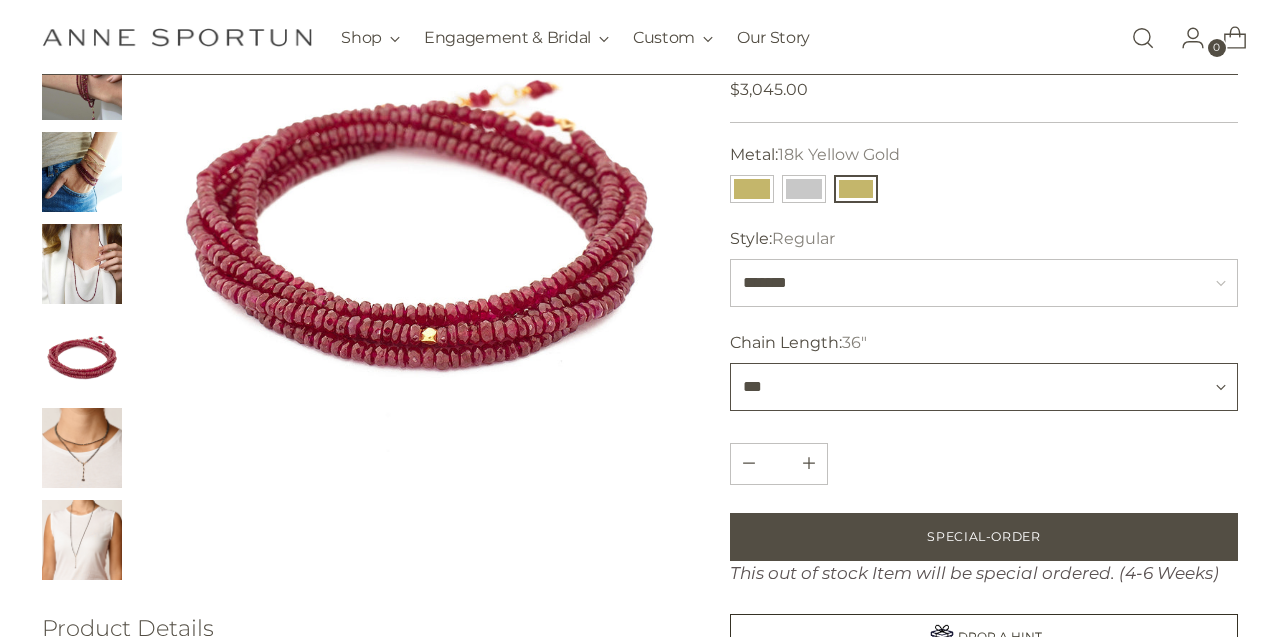 click on "*** *** ***" at bounding box center [983, 387] 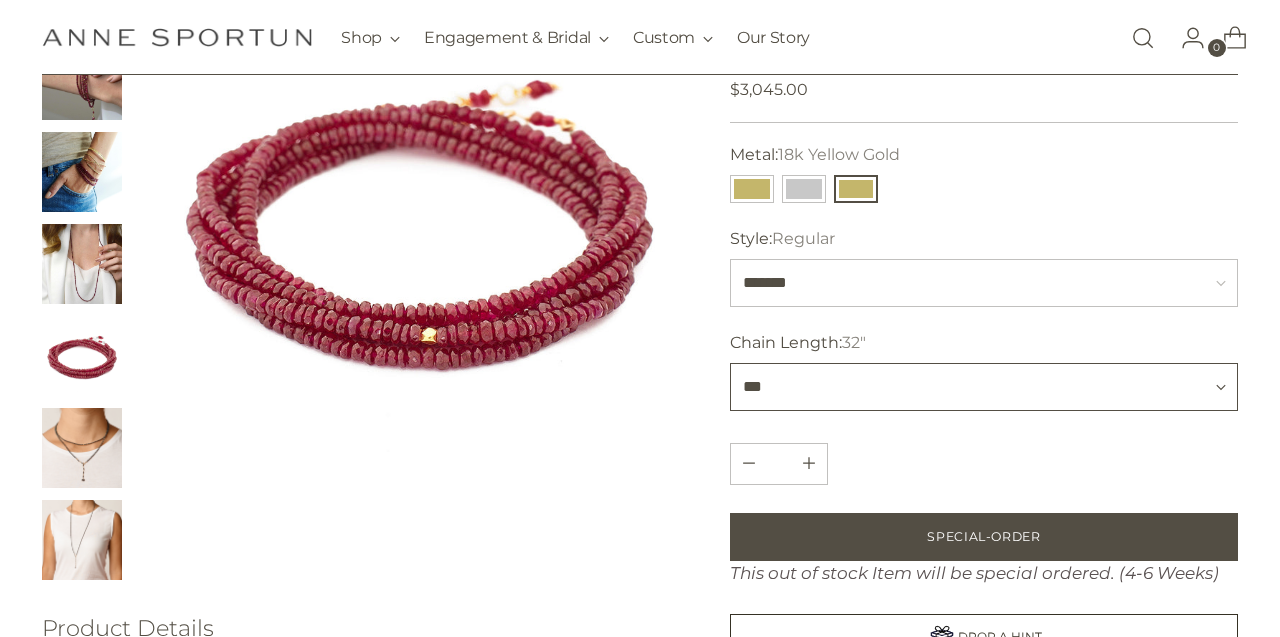 click on "*** *** ***" at bounding box center (983, 387) 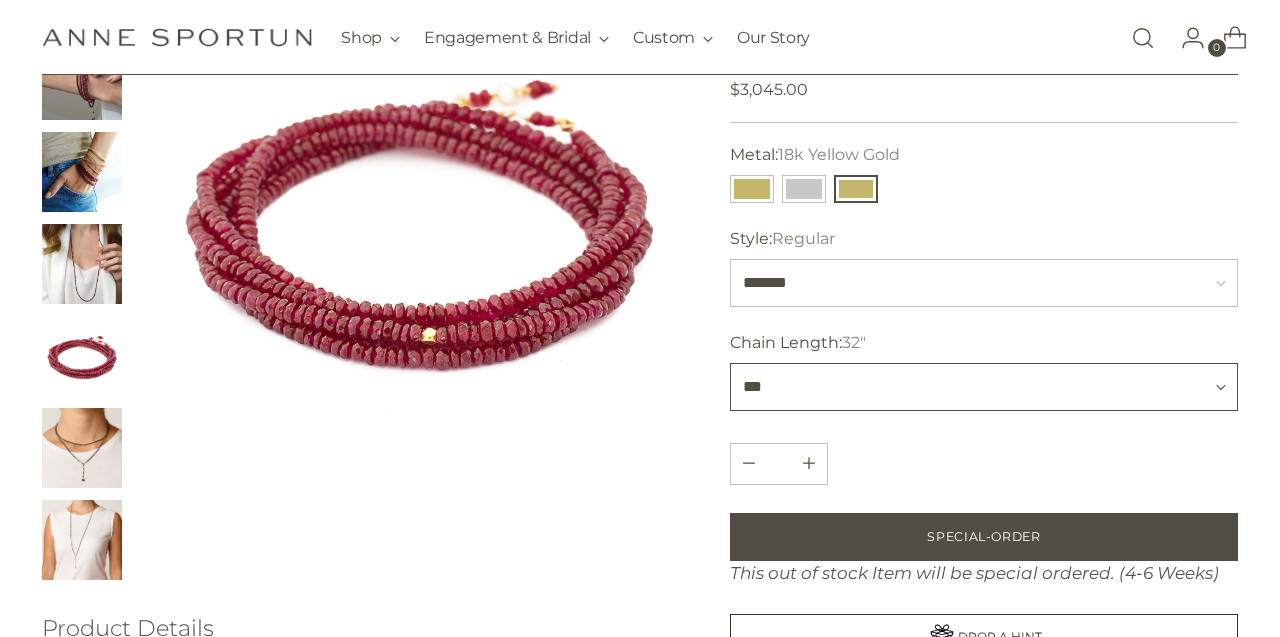 select on "***" 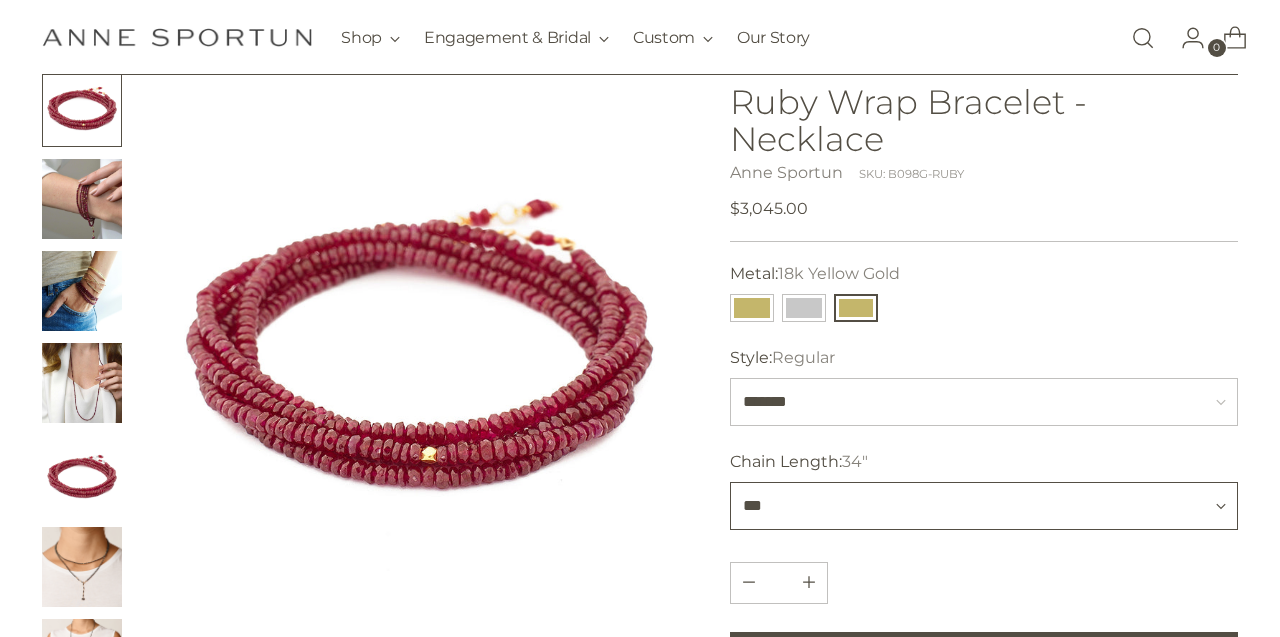 scroll, scrollTop: 136, scrollLeft: 0, axis: vertical 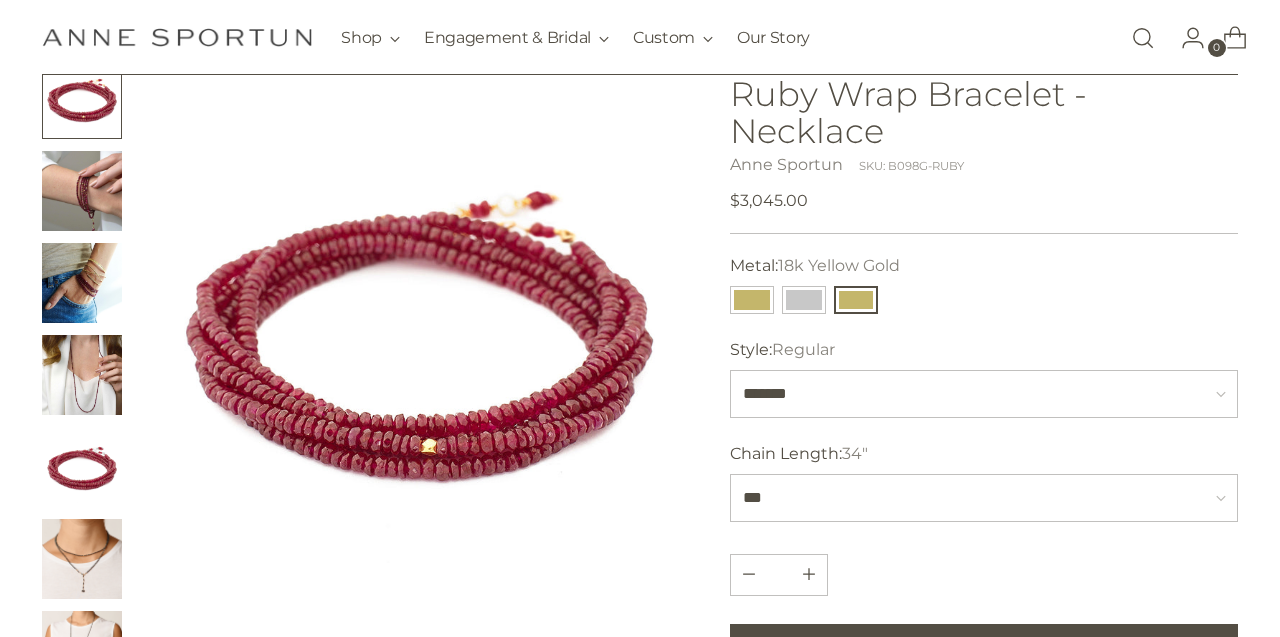 click at bounding box center [82, 467] 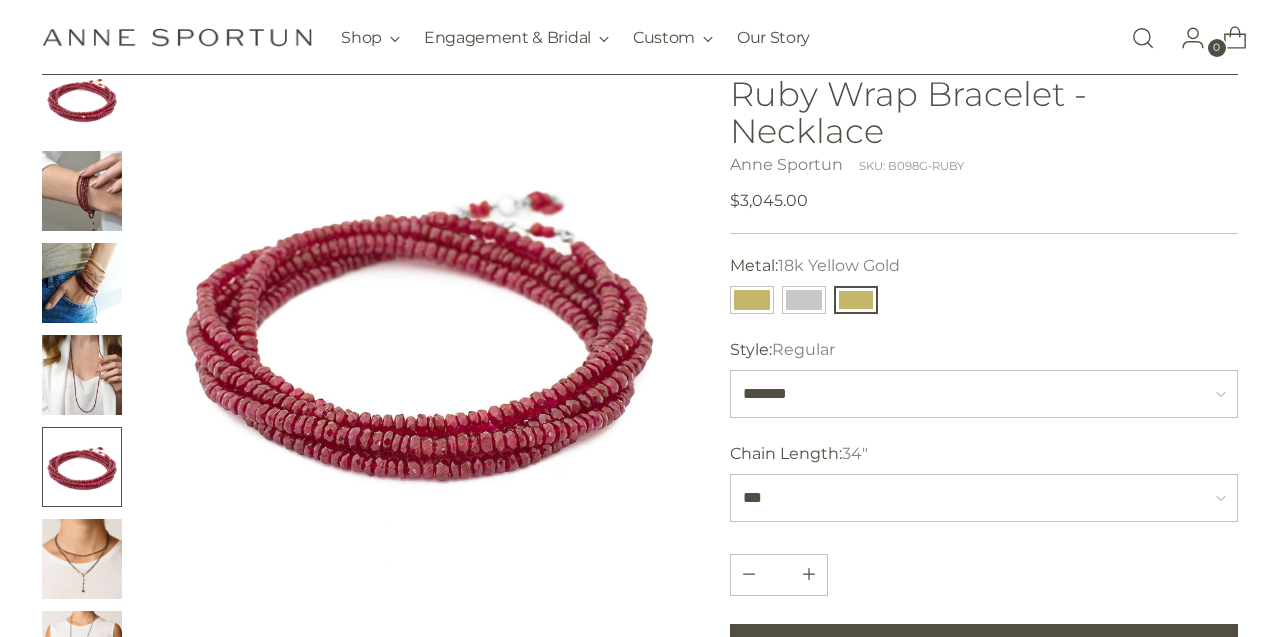 click at bounding box center [82, 467] 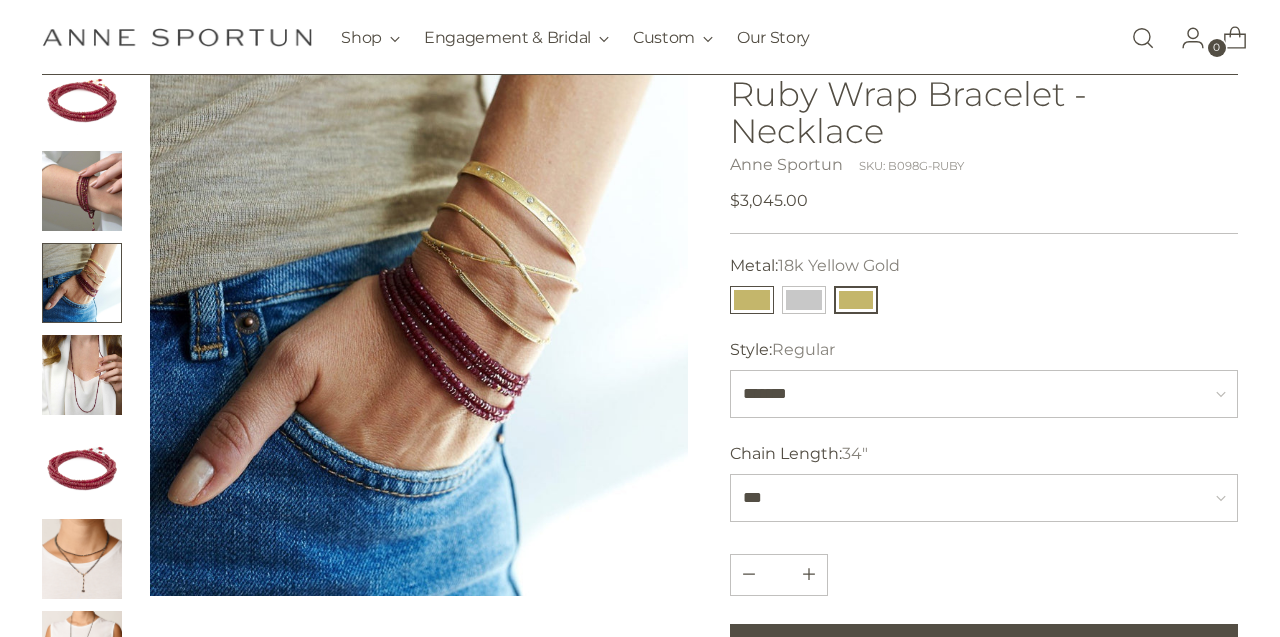 click at bounding box center (752, 300) 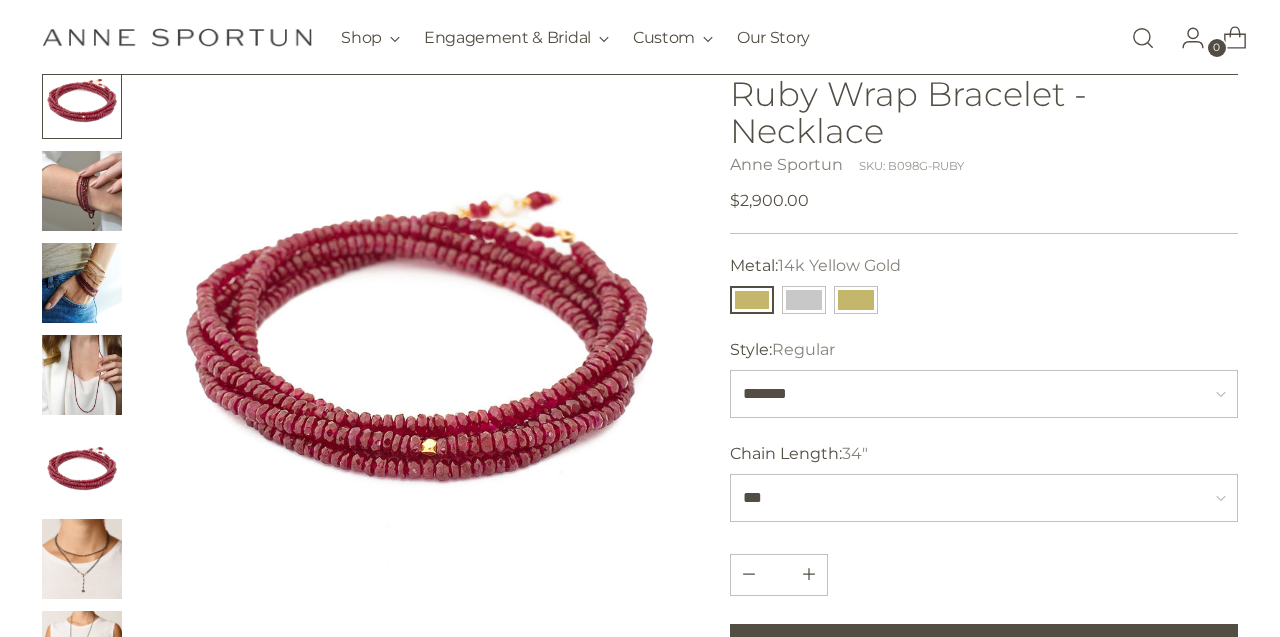 click at bounding box center [82, 99] 